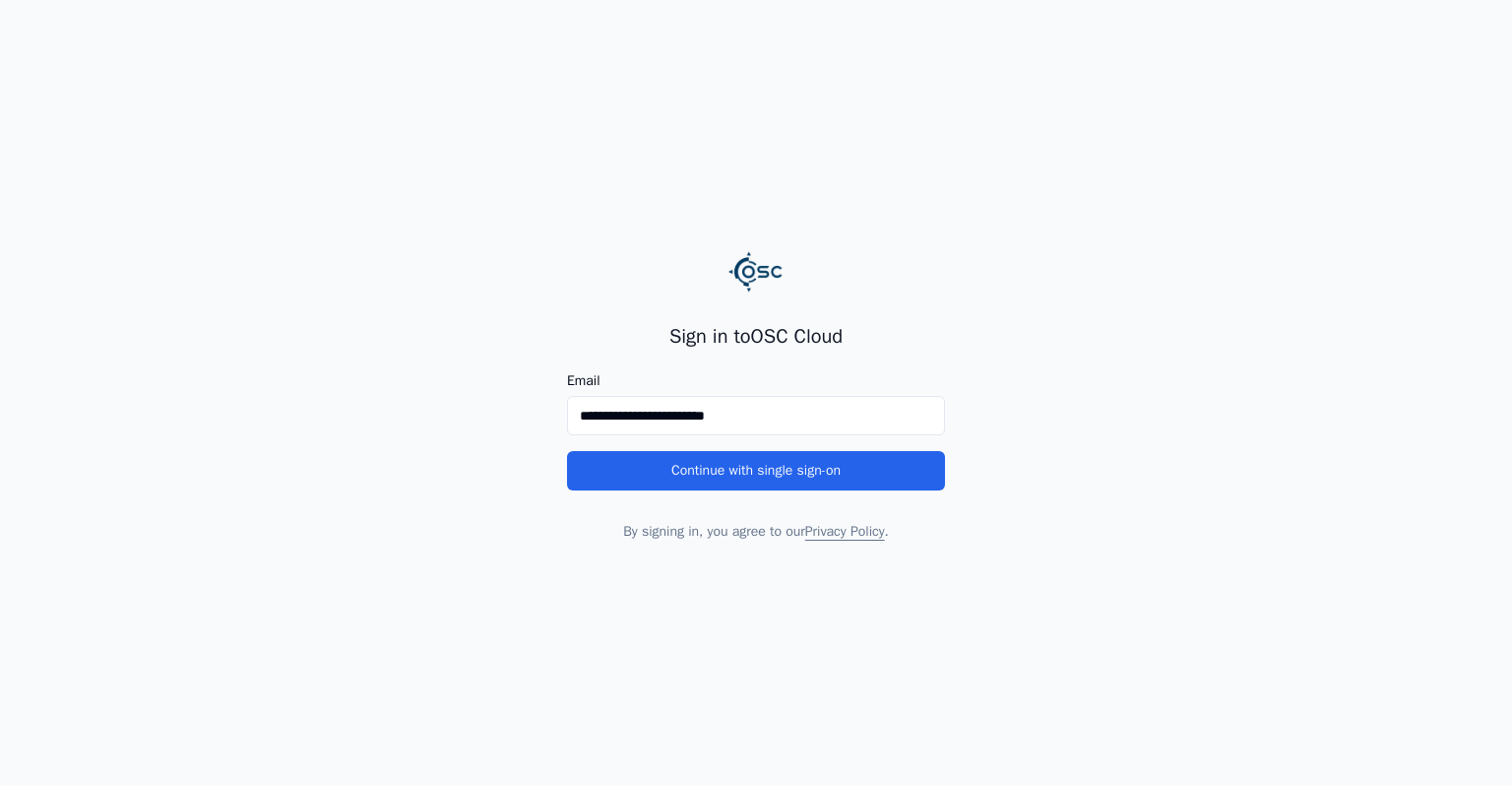 scroll, scrollTop: 0, scrollLeft: 0, axis: both 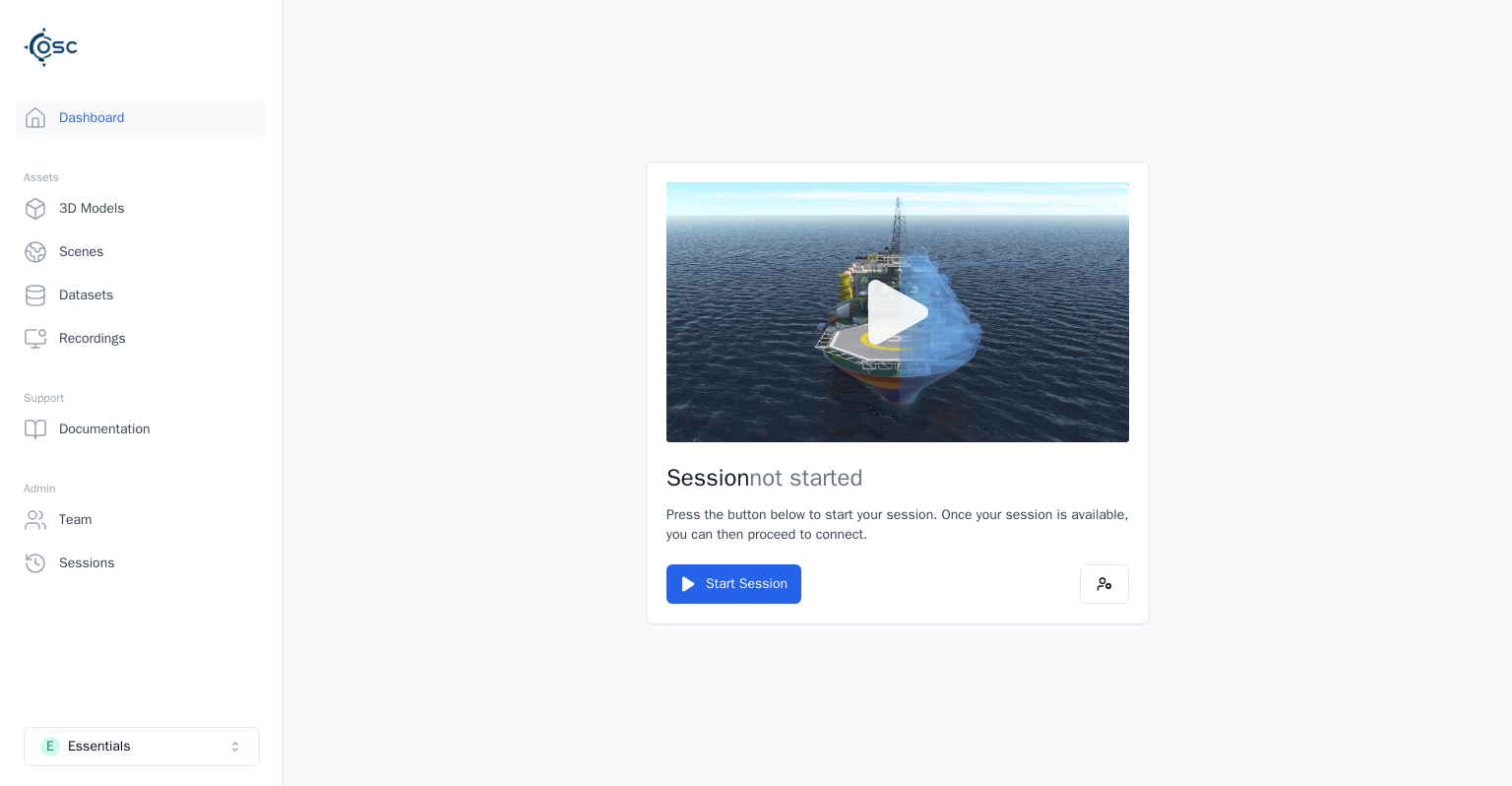 click at bounding box center [898, 312] 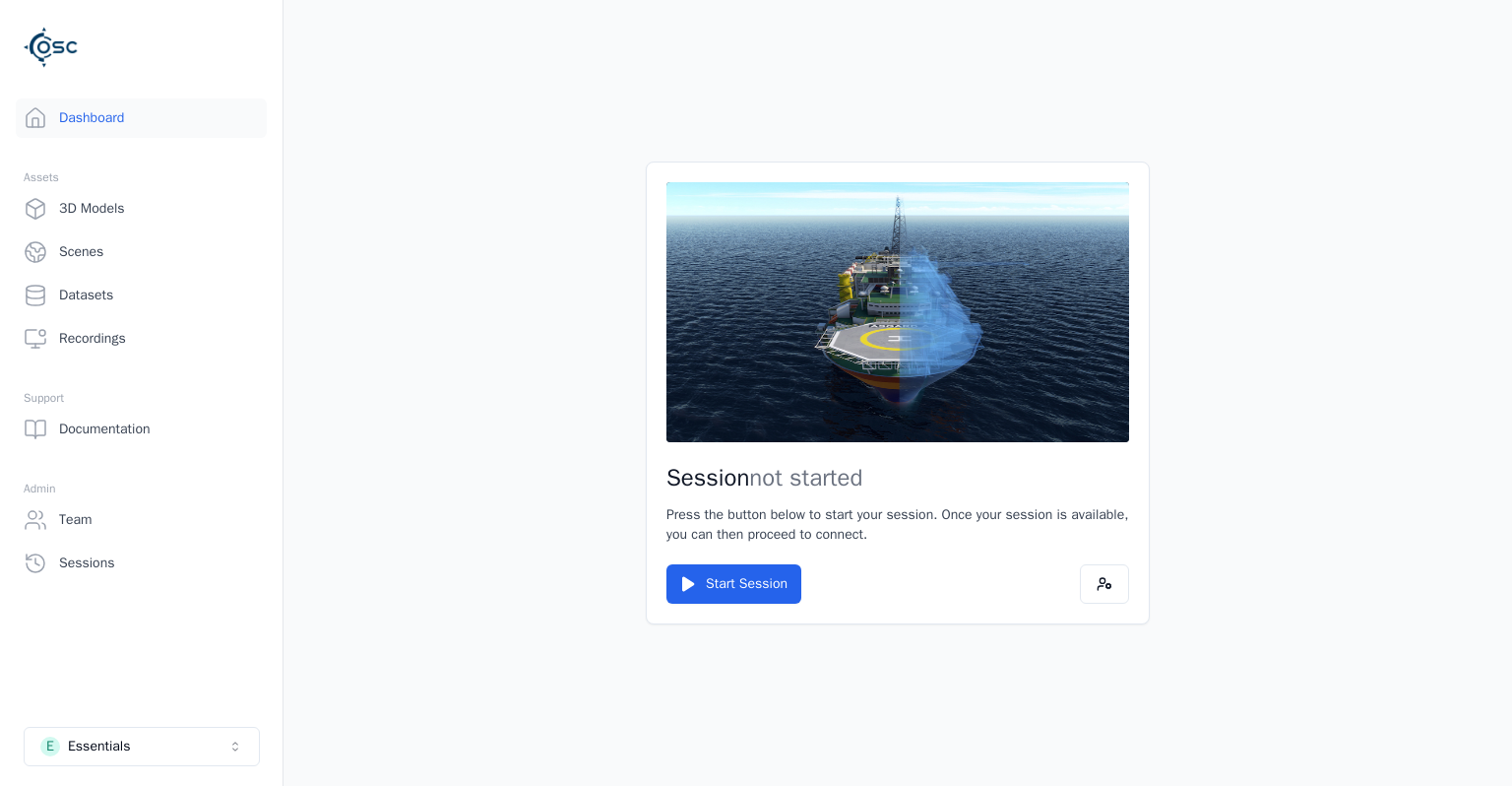 click at bounding box center [898, 312] 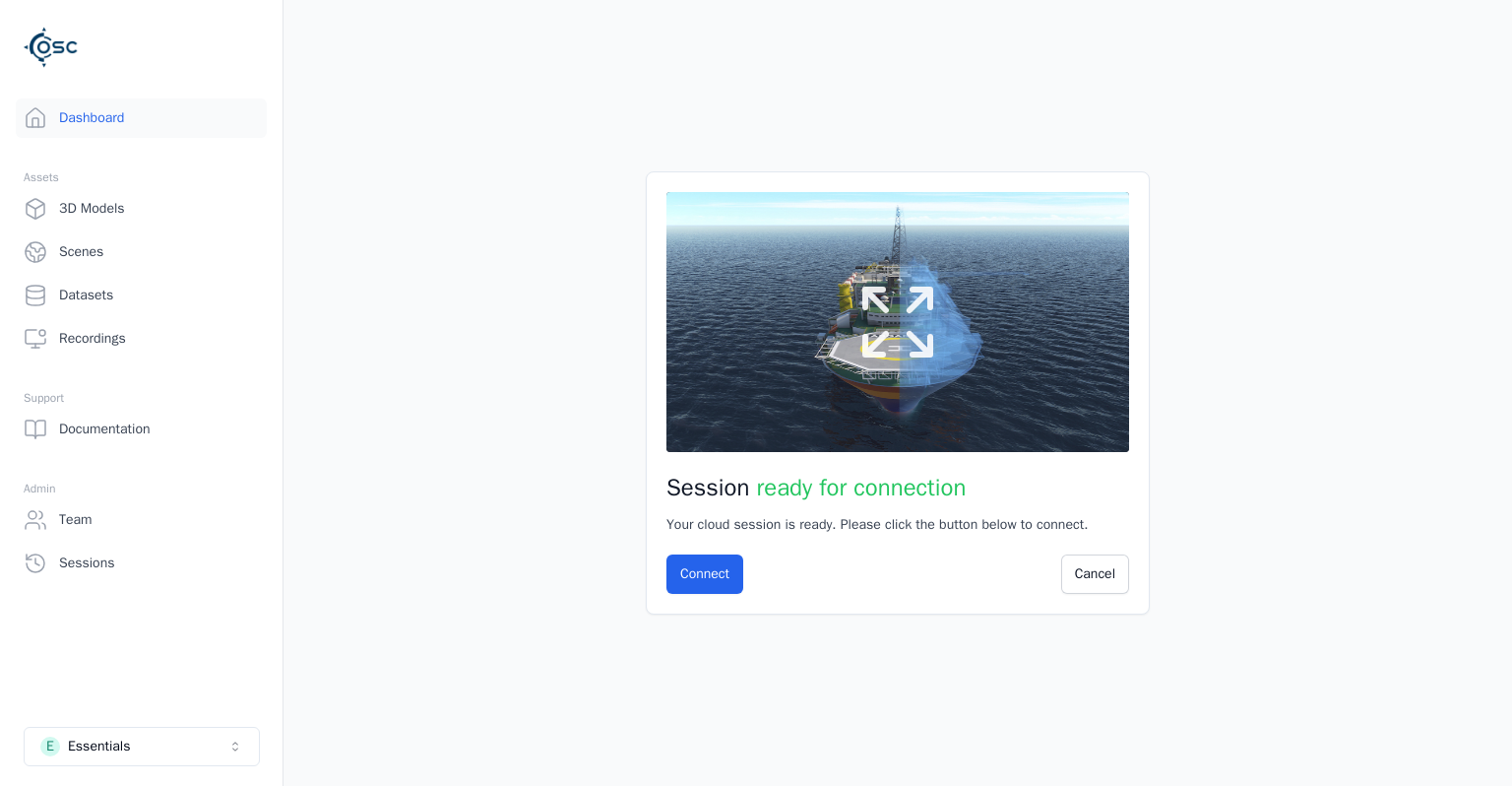 click at bounding box center [898, 322] 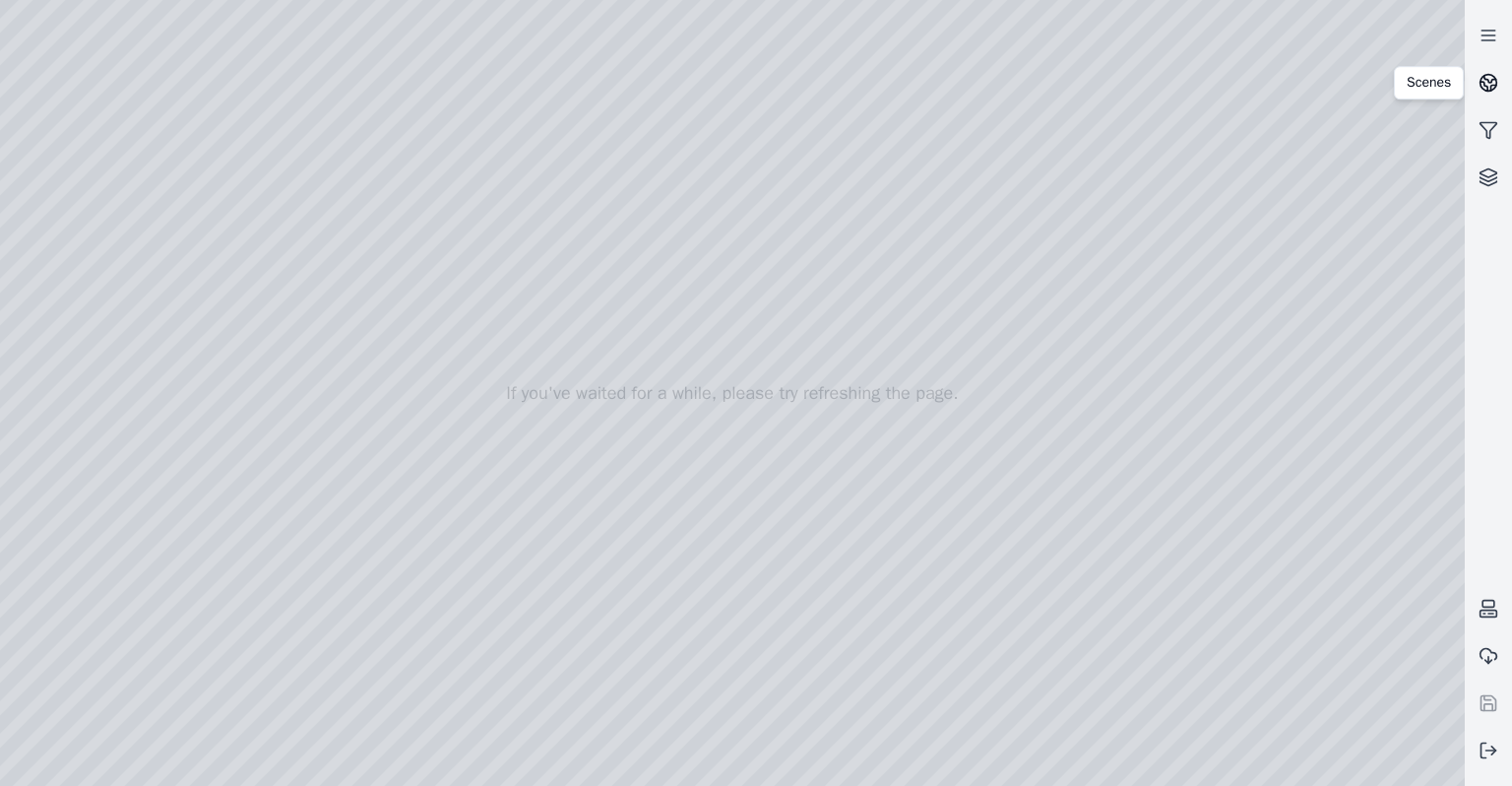 click 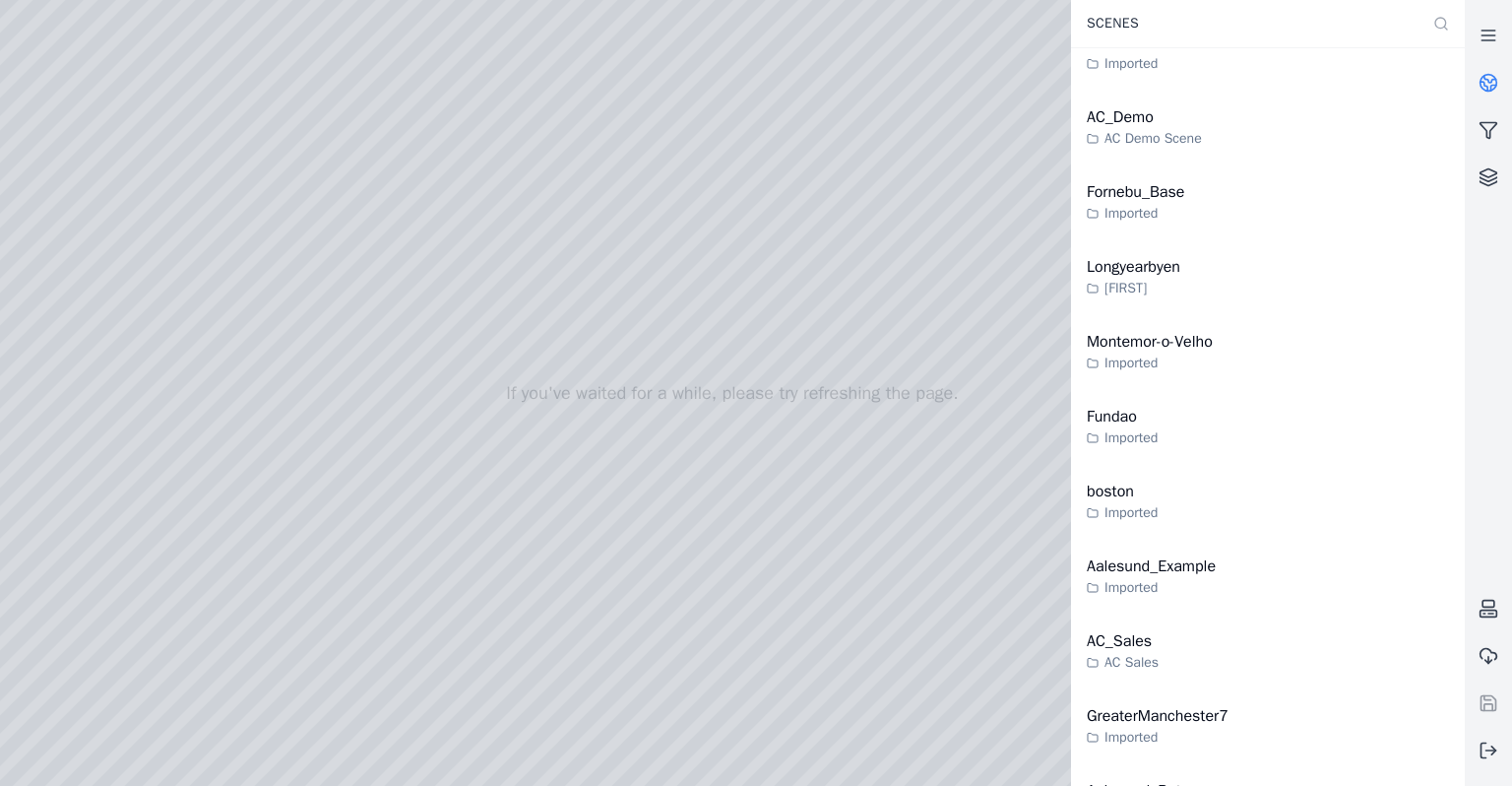 scroll, scrollTop: 5443, scrollLeft: 0, axis: vertical 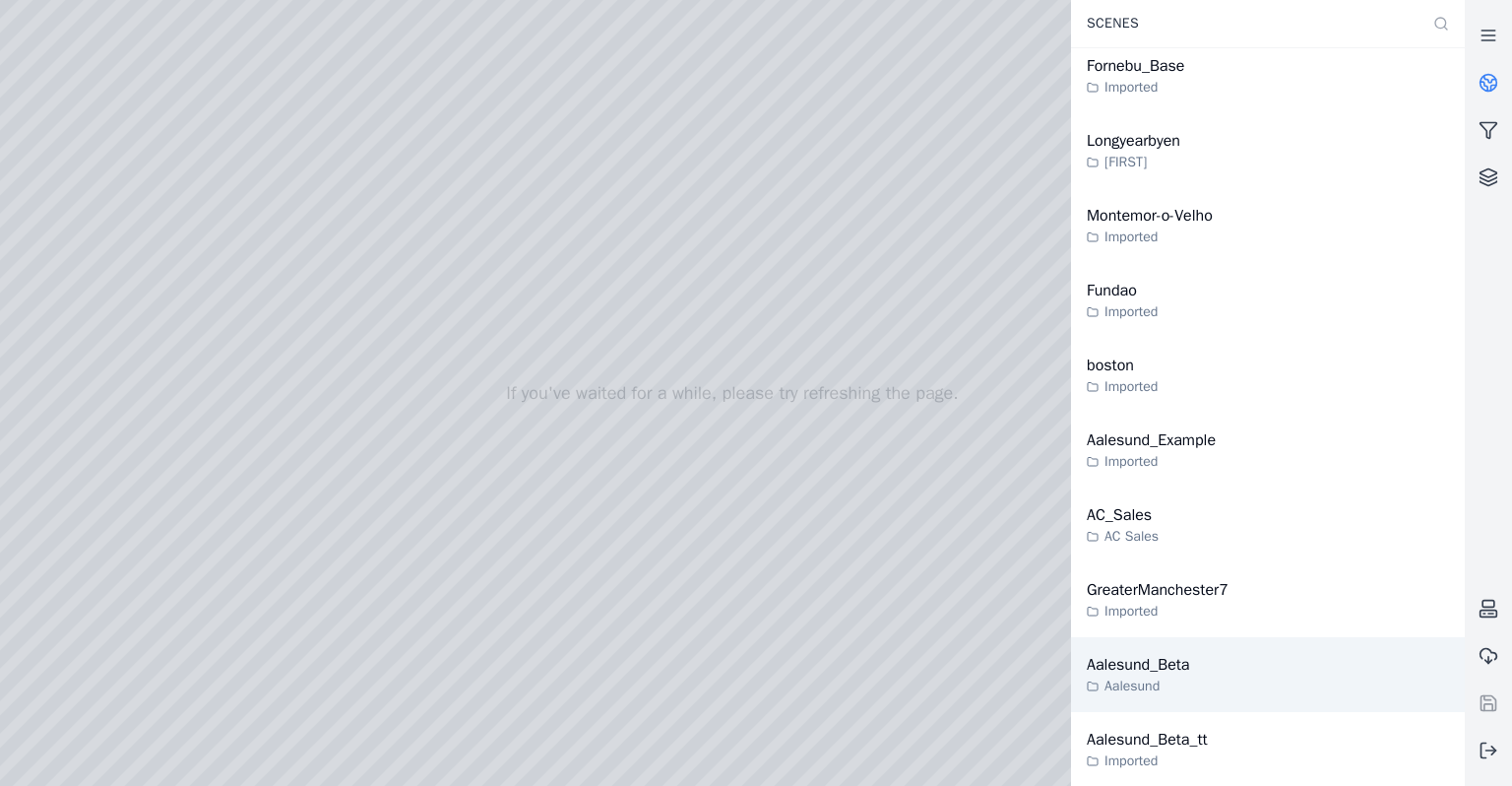 click on "[CITY]_Beta [CITY]" at bounding box center [1268, 675] 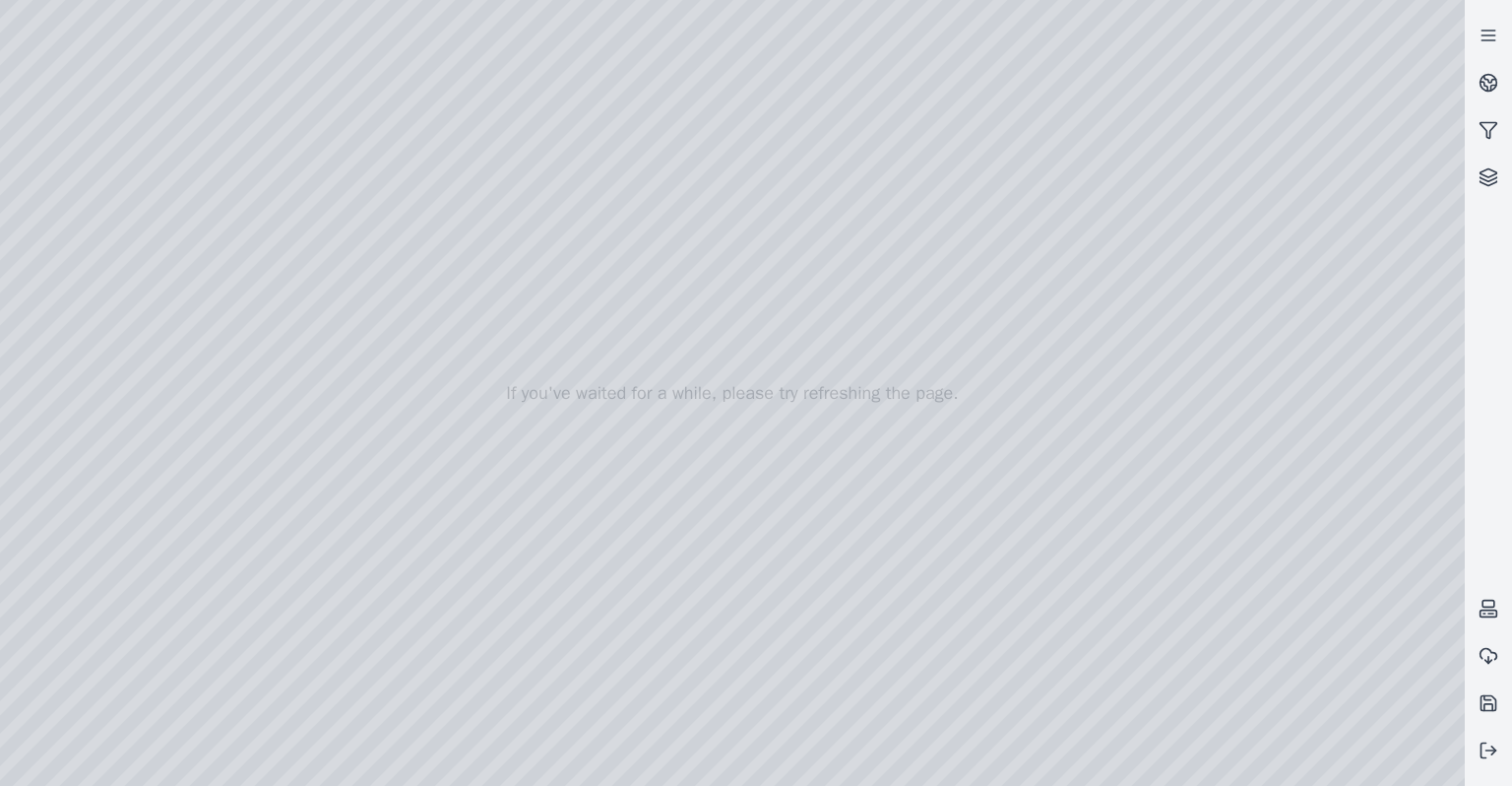 drag, startPoint x: 932, startPoint y: 467, endPoint x: 1108, endPoint y: 567, distance: 202.42529 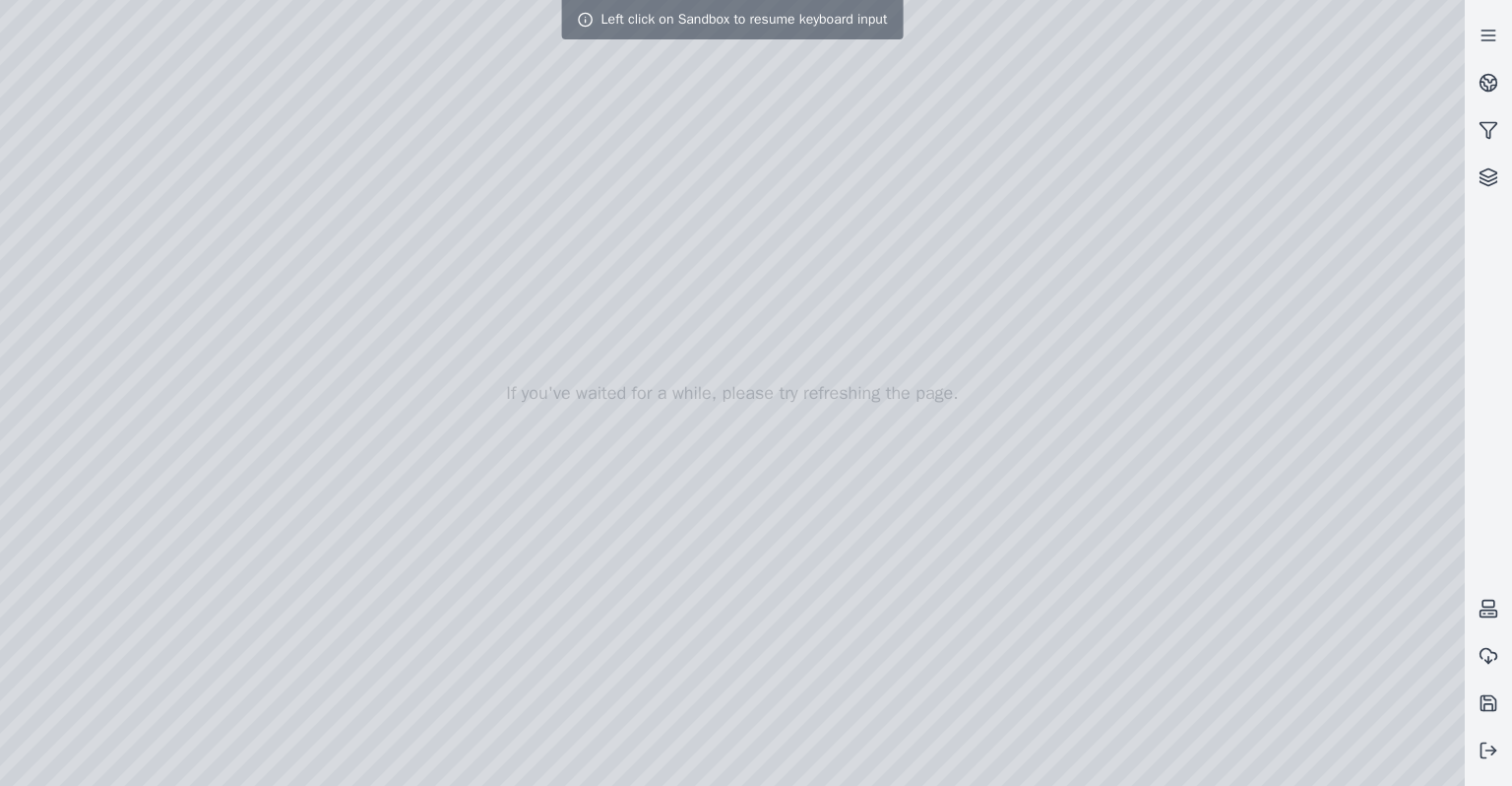 drag, startPoint x: 1011, startPoint y: 476, endPoint x: 1045, endPoint y: 430, distance: 57.201399 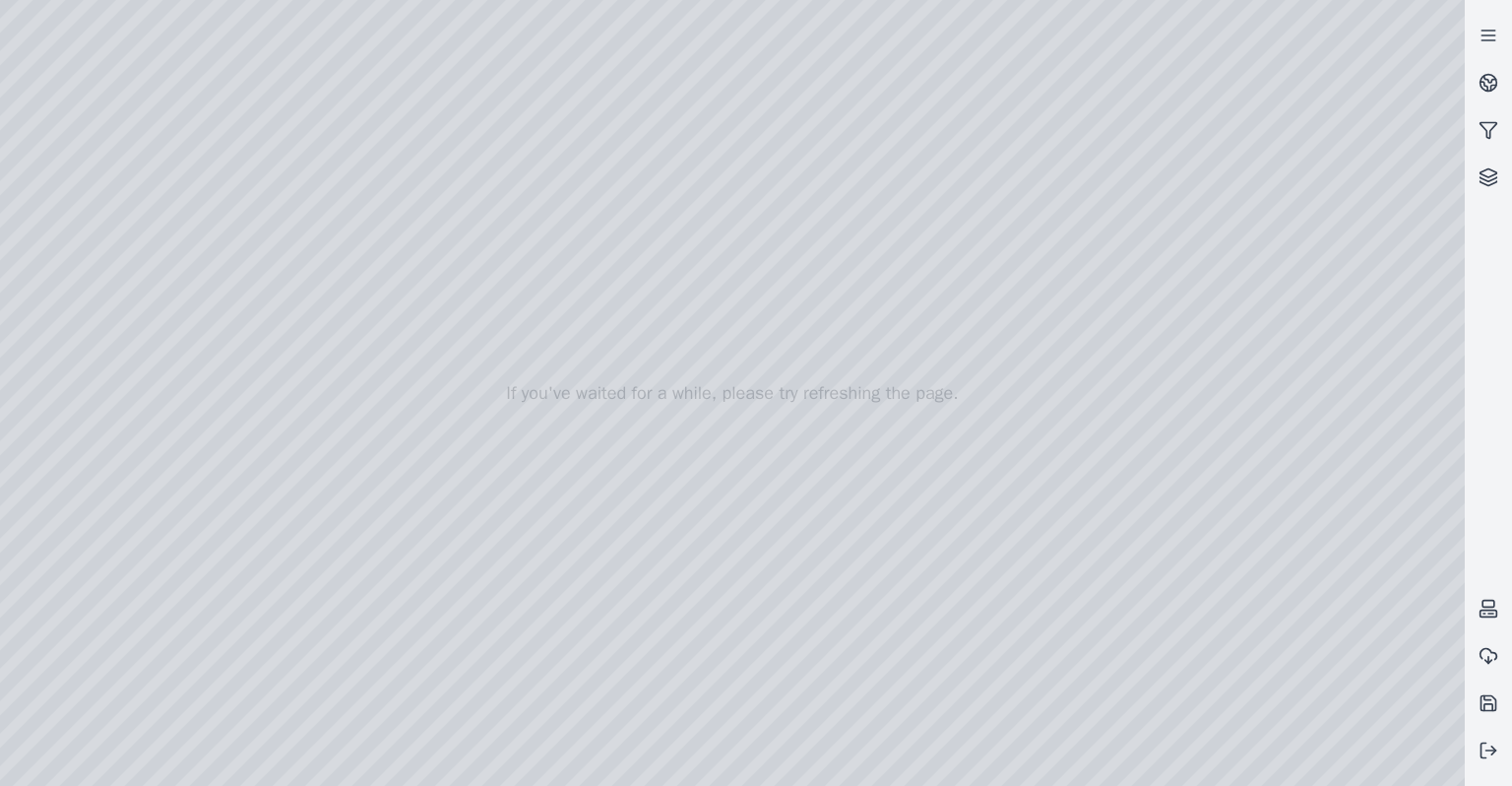drag, startPoint x: 1045, startPoint y: 430, endPoint x: 1382, endPoint y: 425, distance: 337.0371 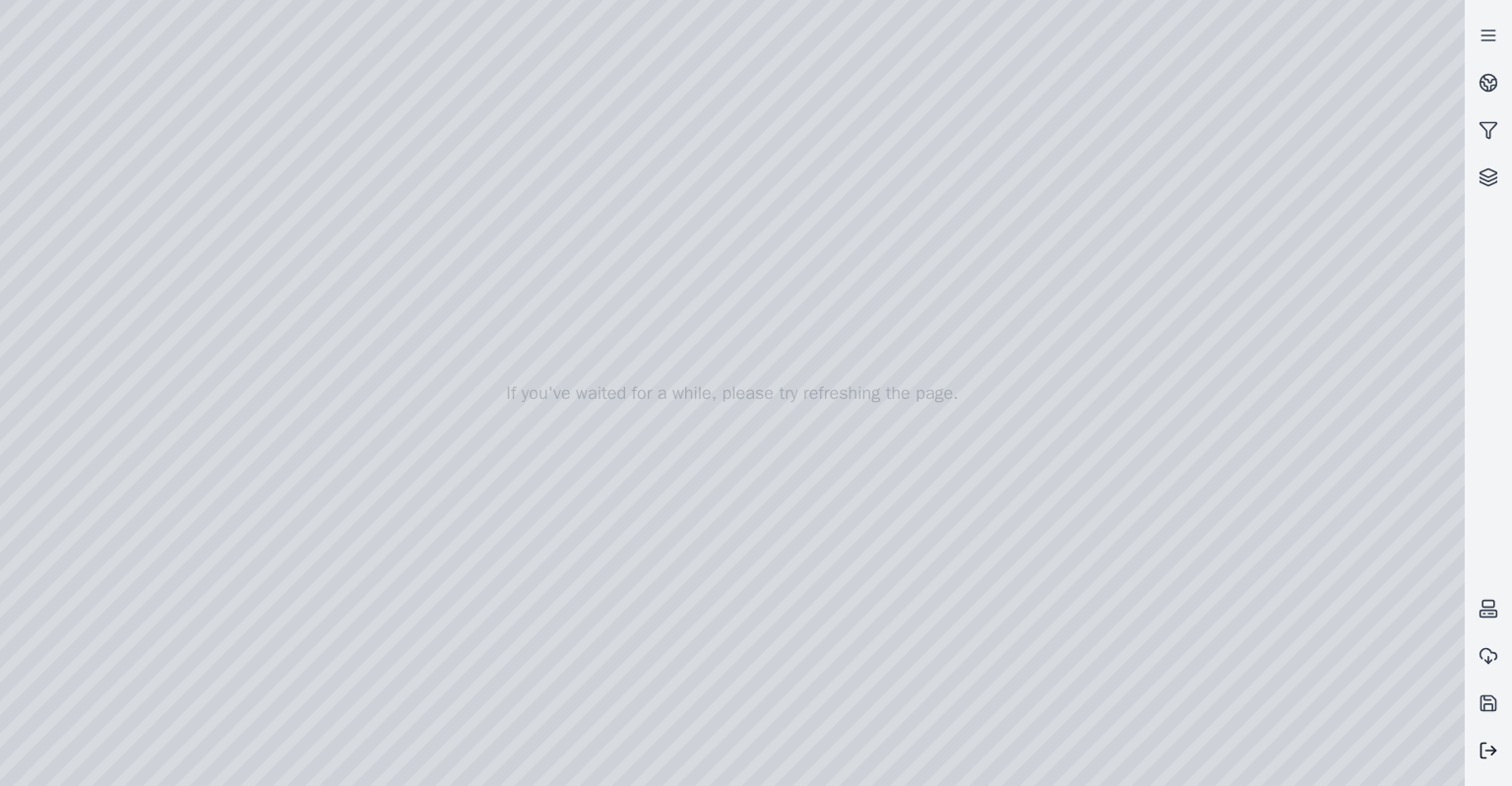 click at bounding box center [1488, 751] 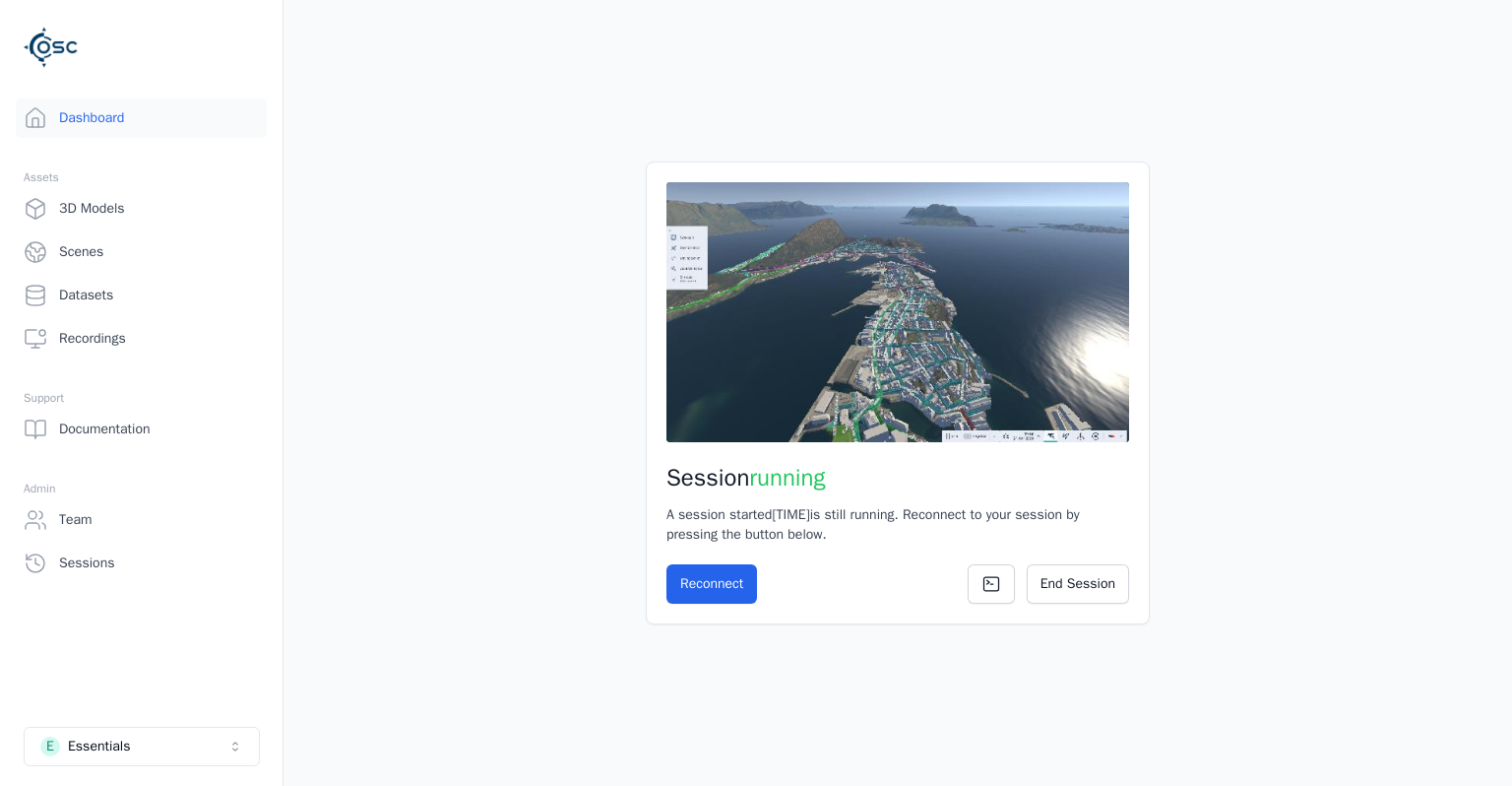 click on "Session  running A session started  [TIME]  is still running. Reconnect to your session by pressing the button below. Reconnect End Session" at bounding box center [898, 393] 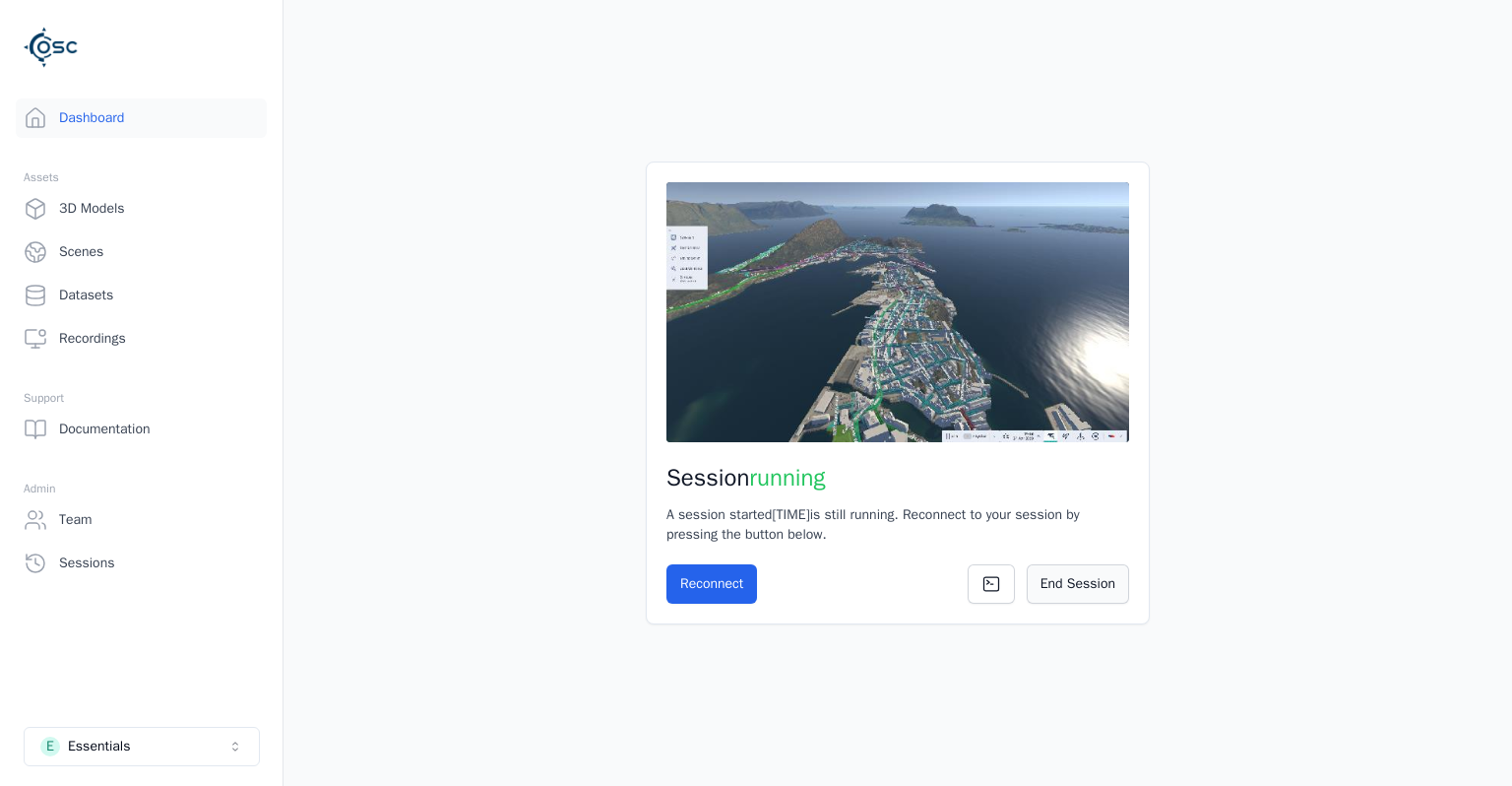 click on "End Session" at bounding box center (1078, 584) 